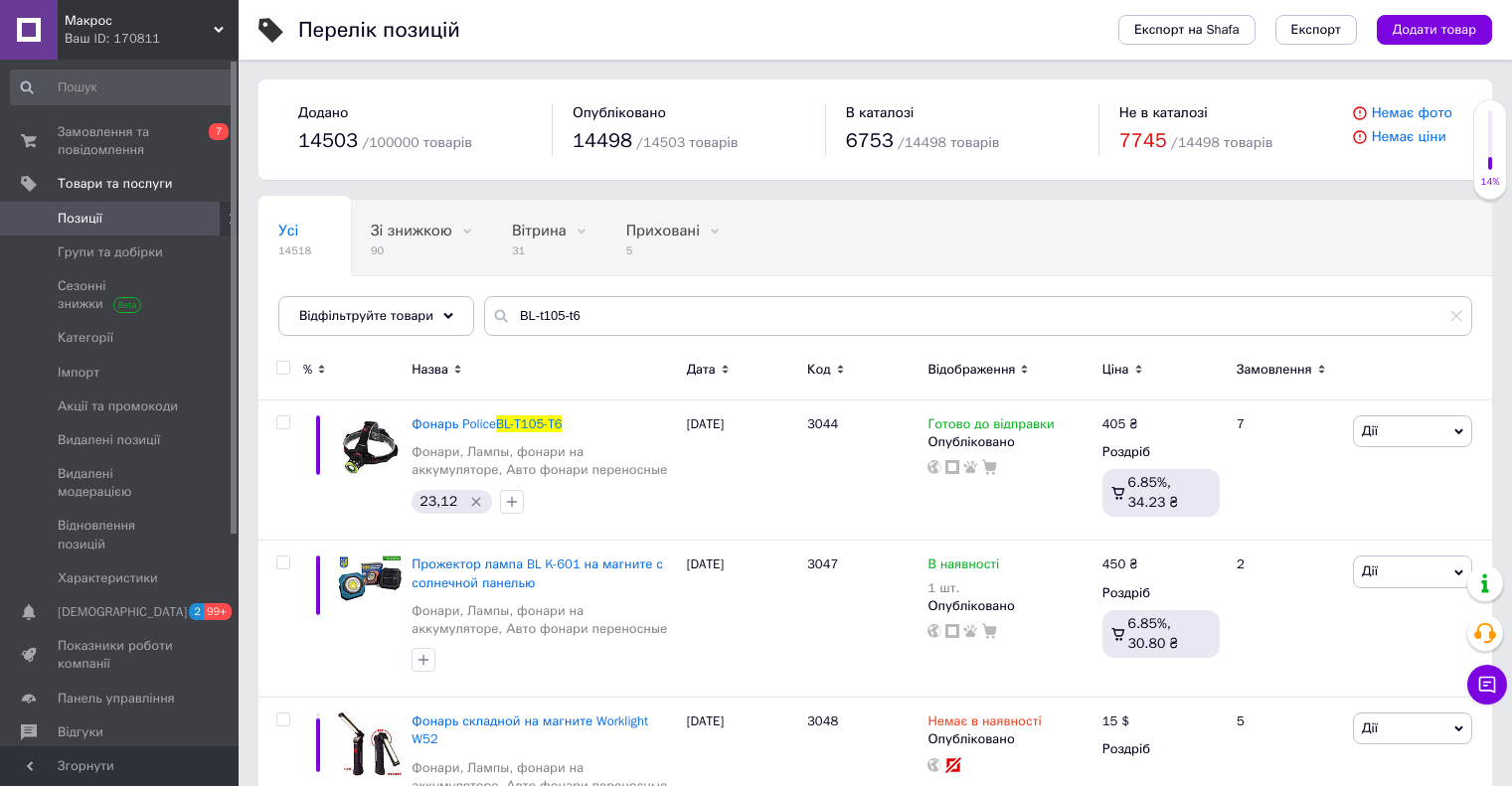 scroll, scrollTop: 0, scrollLeft: 0, axis: both 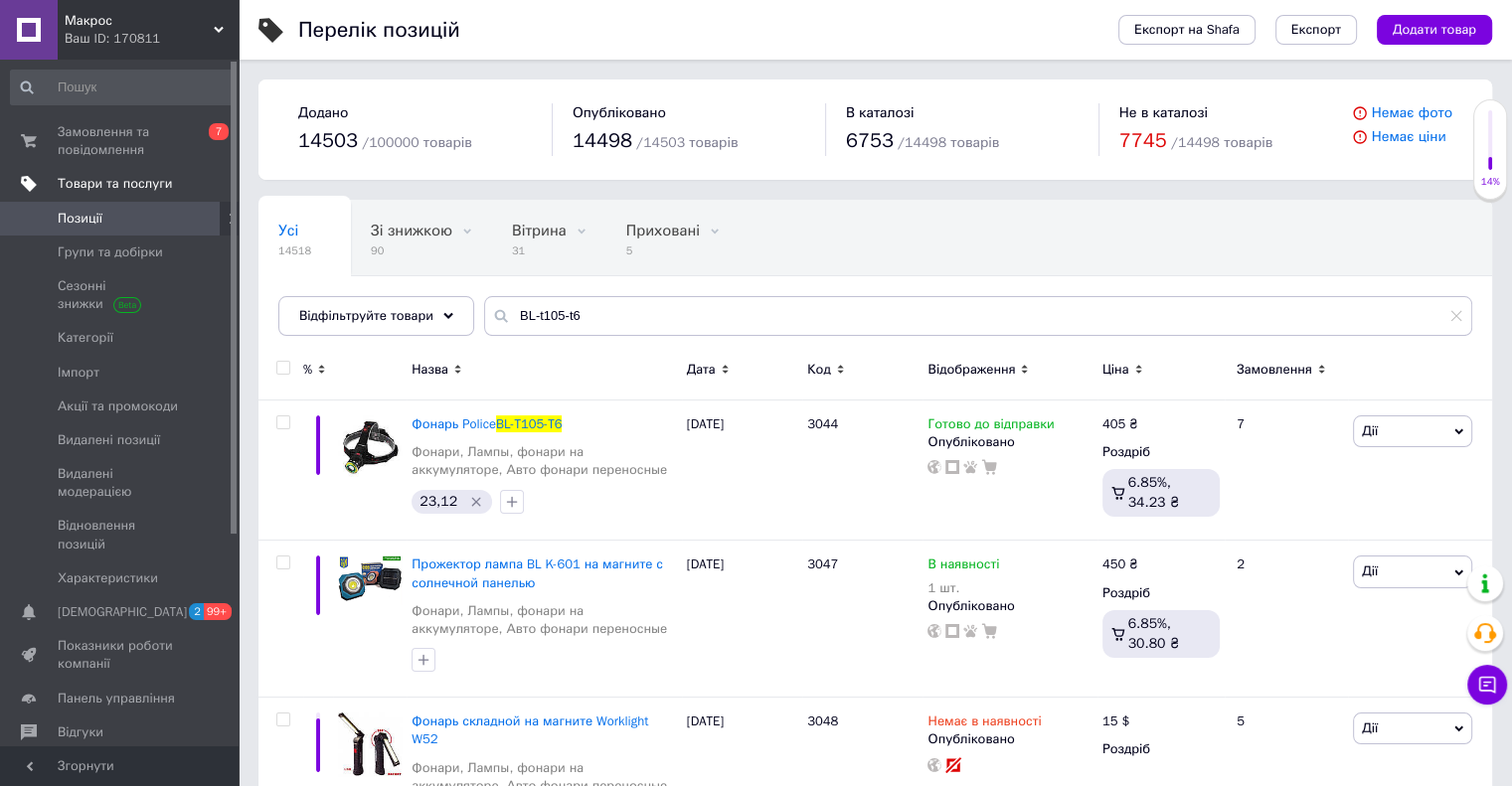 click on "Товари та послуги" at bounding box center [114, 184] 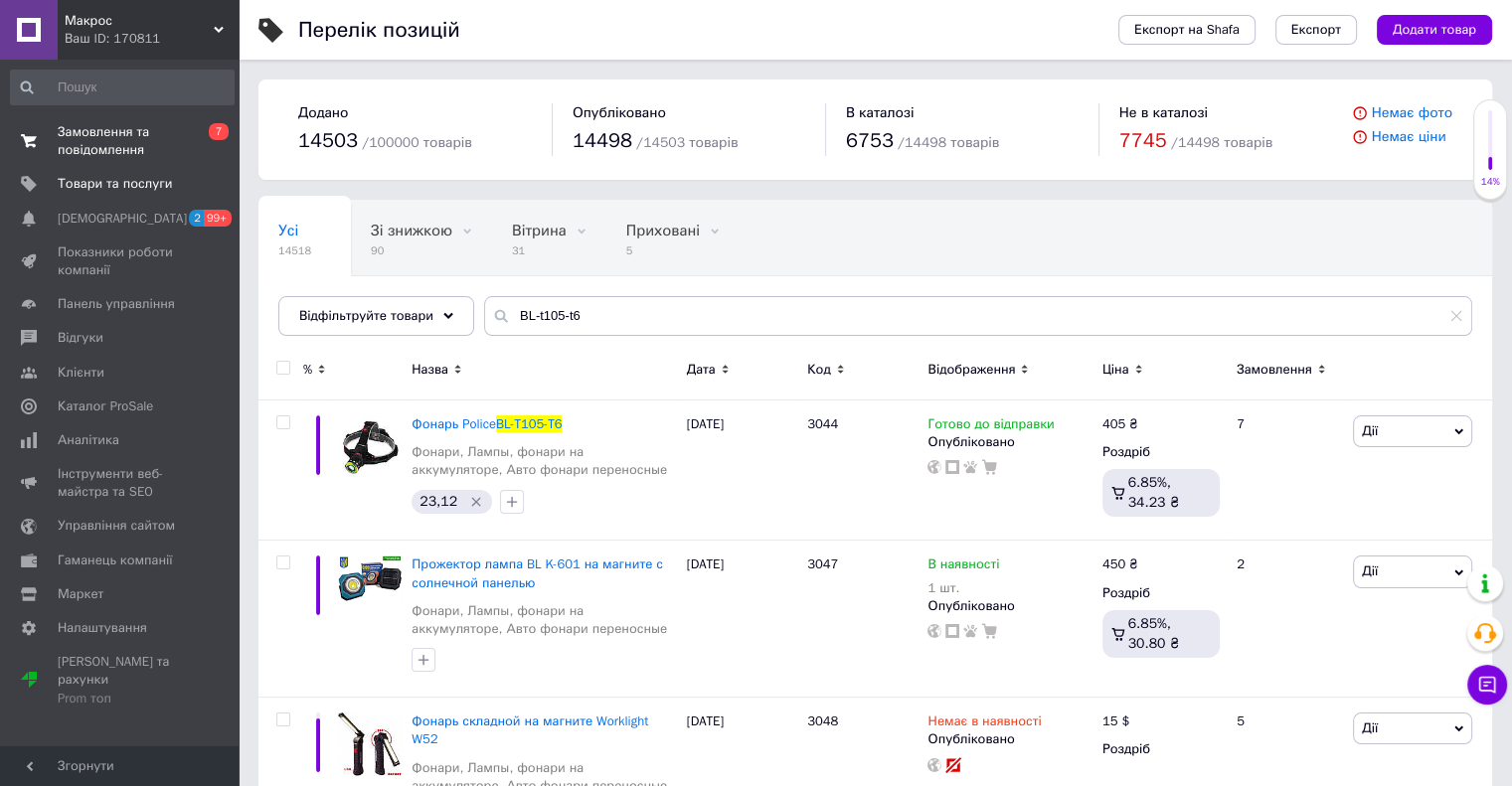 click on "Замовлення та повідомлення" at bounding box center (120, 141) 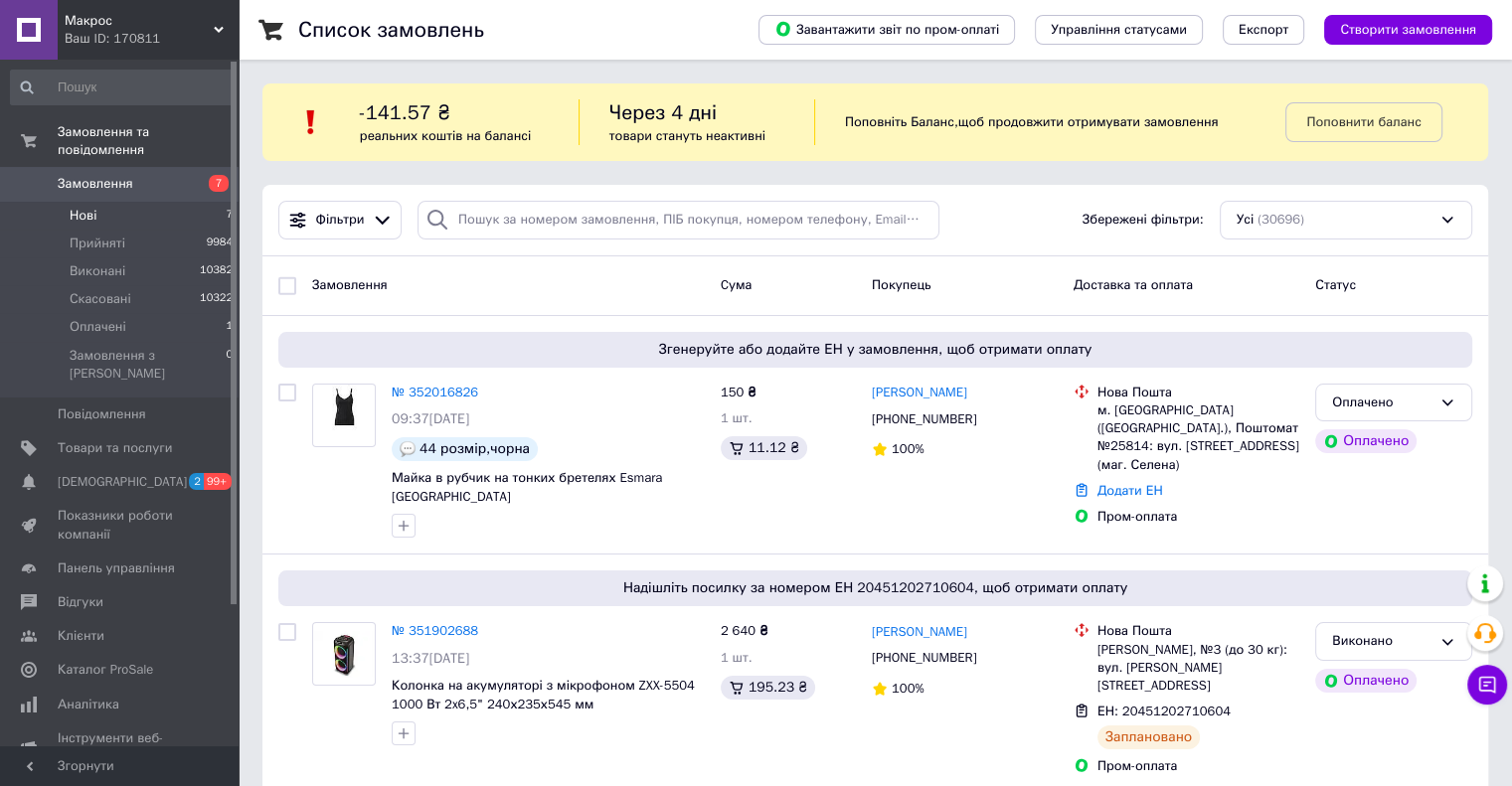 click on "Нові 7" at bounding box center (122, 216) 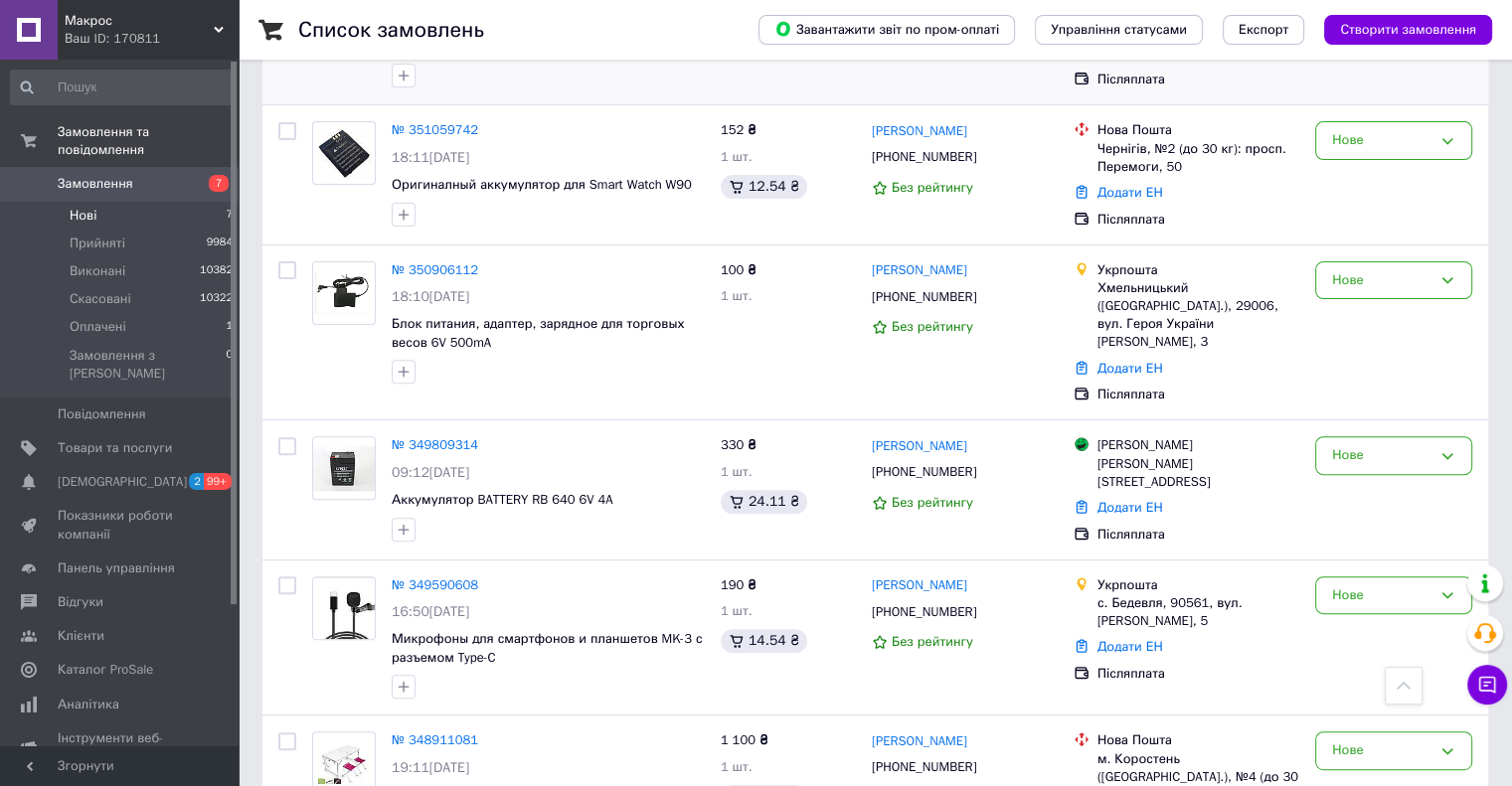 scroll, scrollTop: 694, scrollLeft: 0, axis: vertical 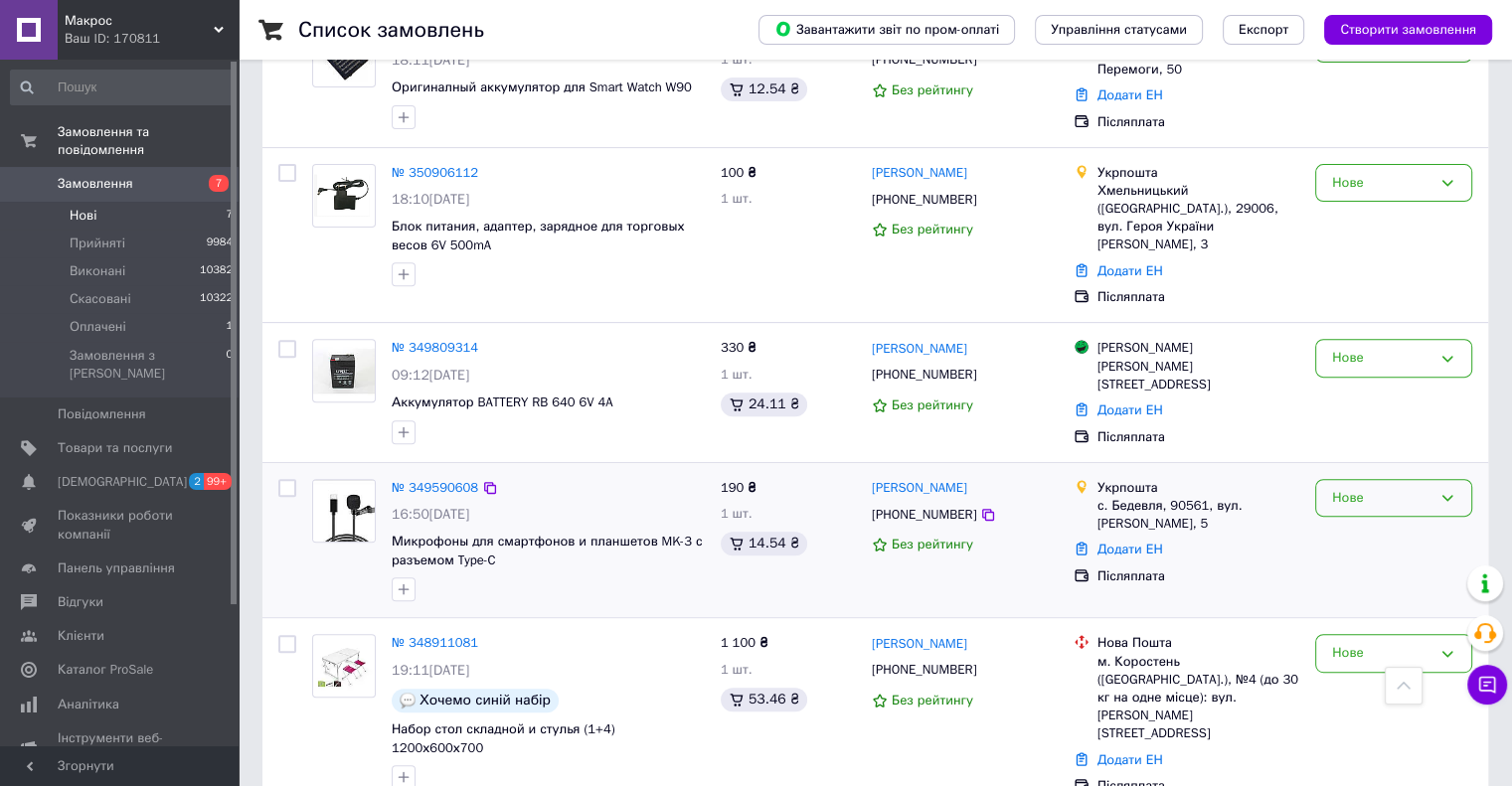 click on "Нове" at bounding box center [1382, 498] 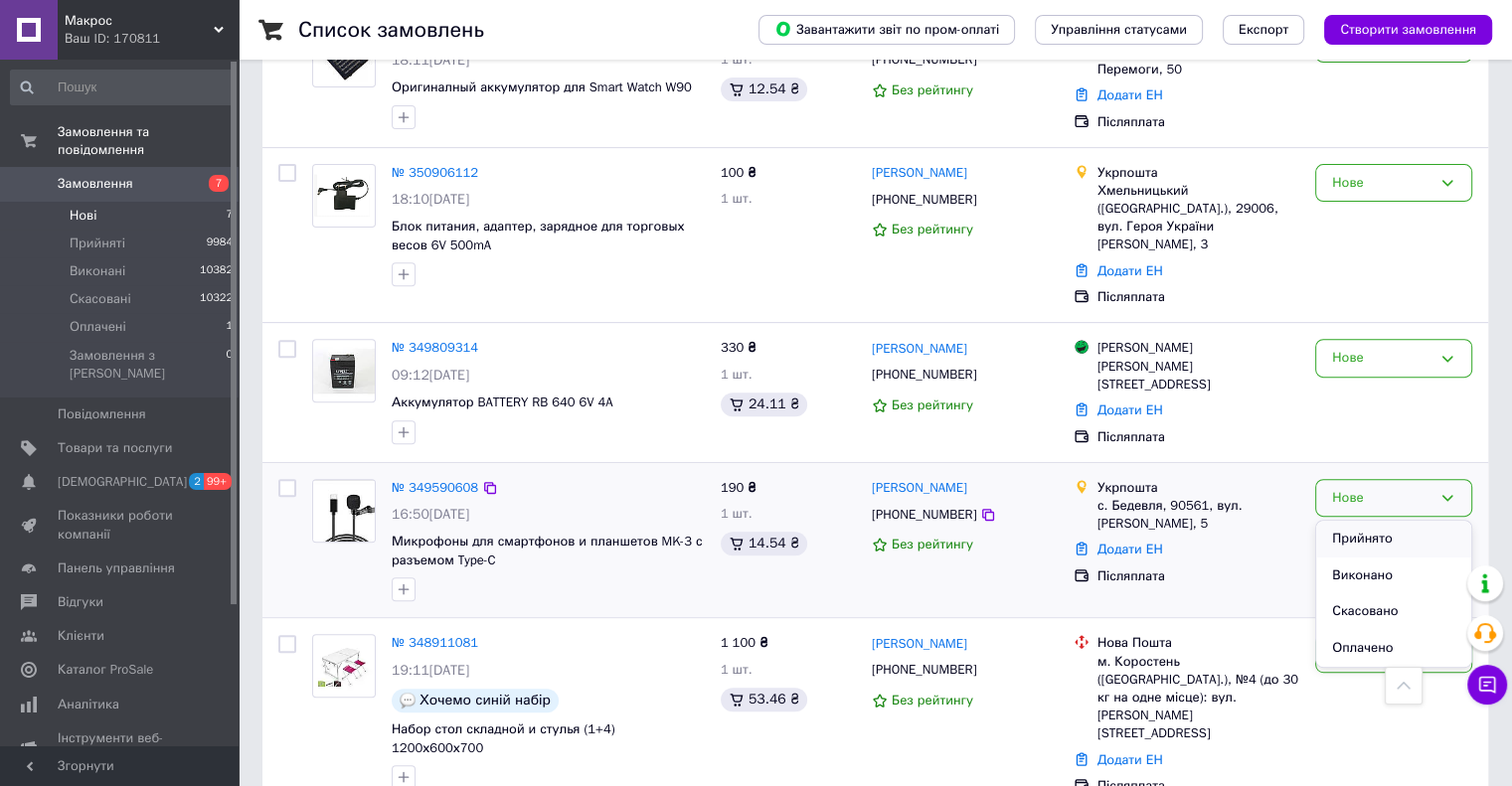 click on "Прийнято" at bounding box center [1394, 539] 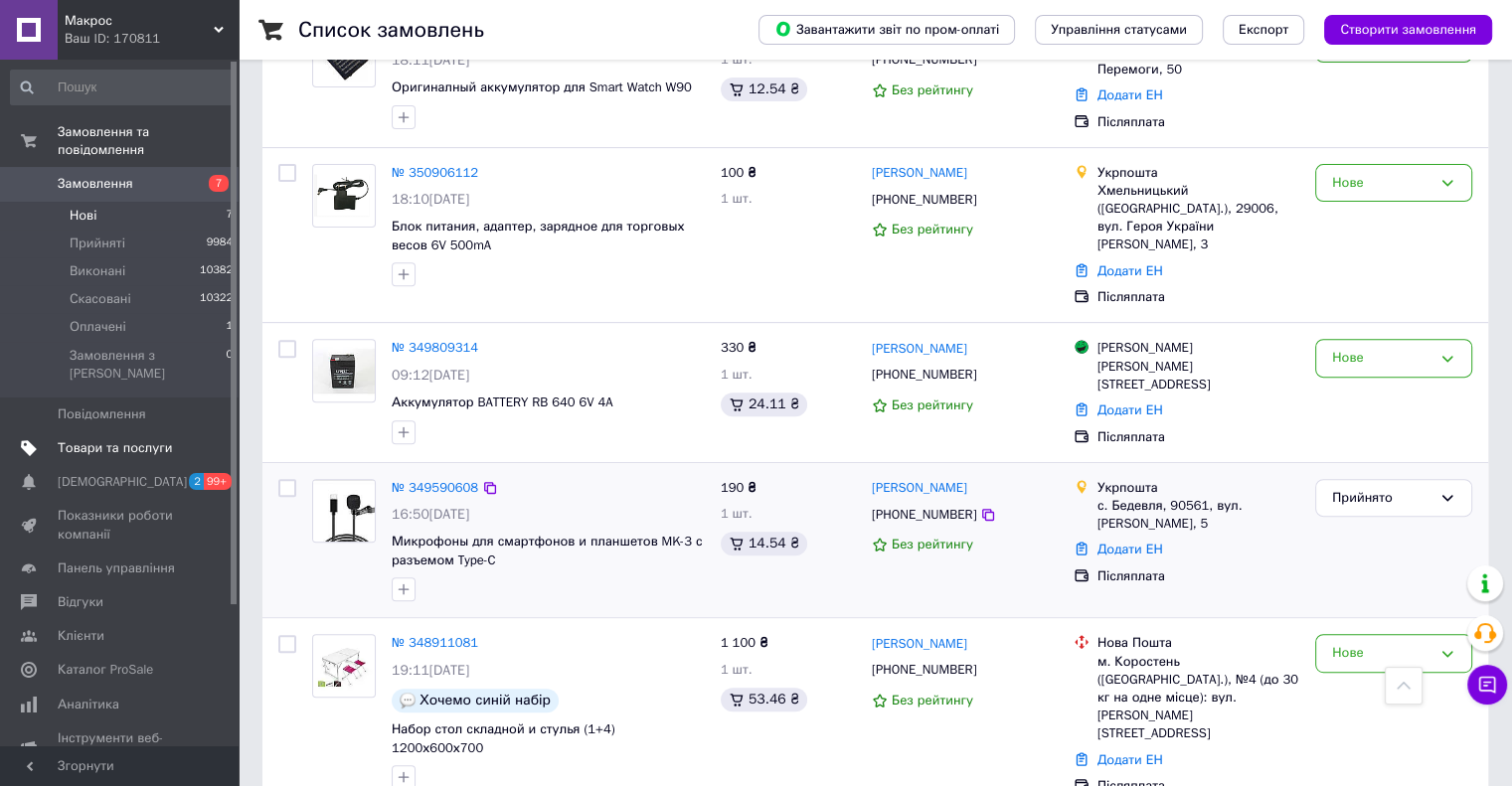 click on "Товари та послуги" at bounding box center [114, 448] 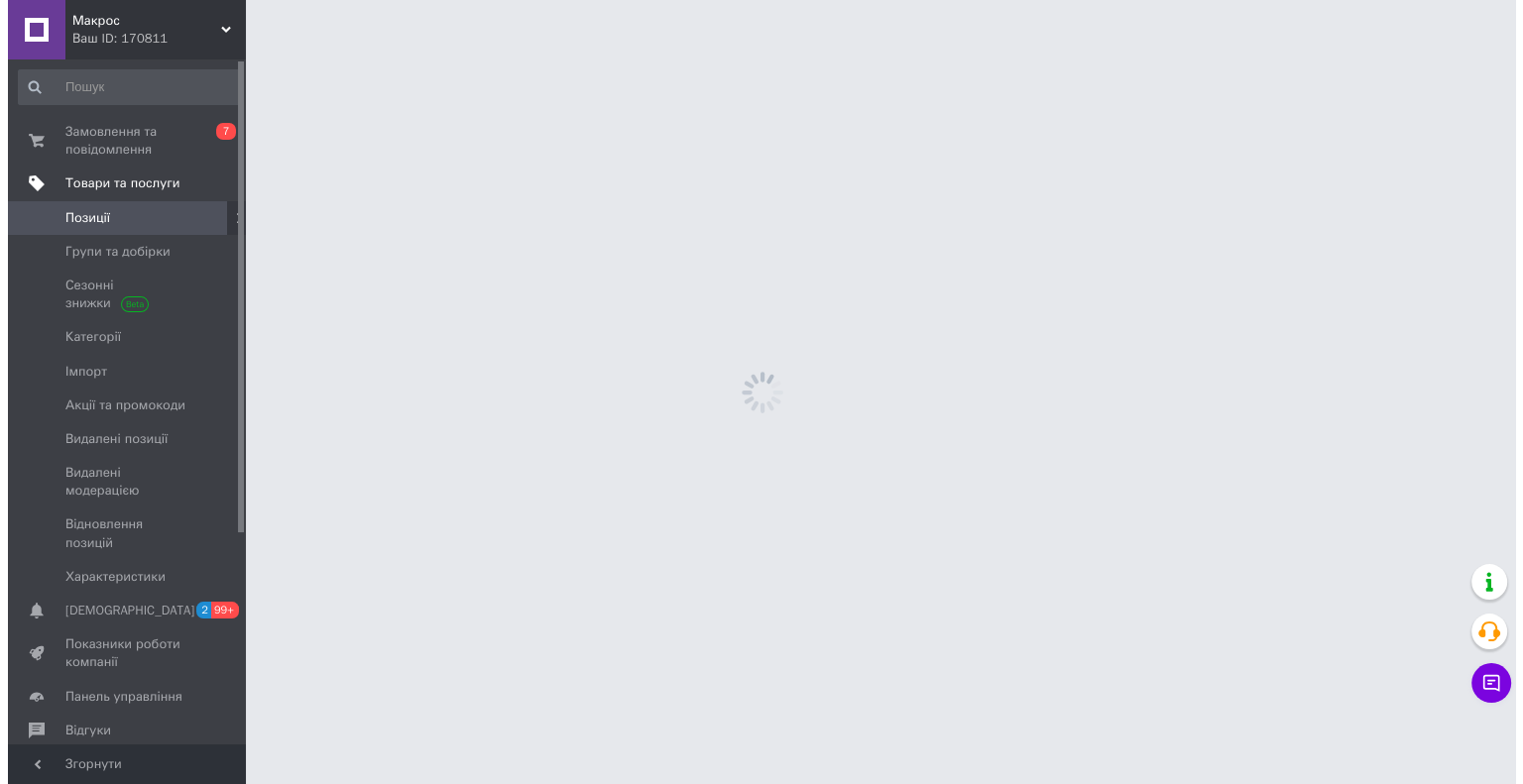 scroll, scrollTop: 0, scrollLeft: 0, axis: both 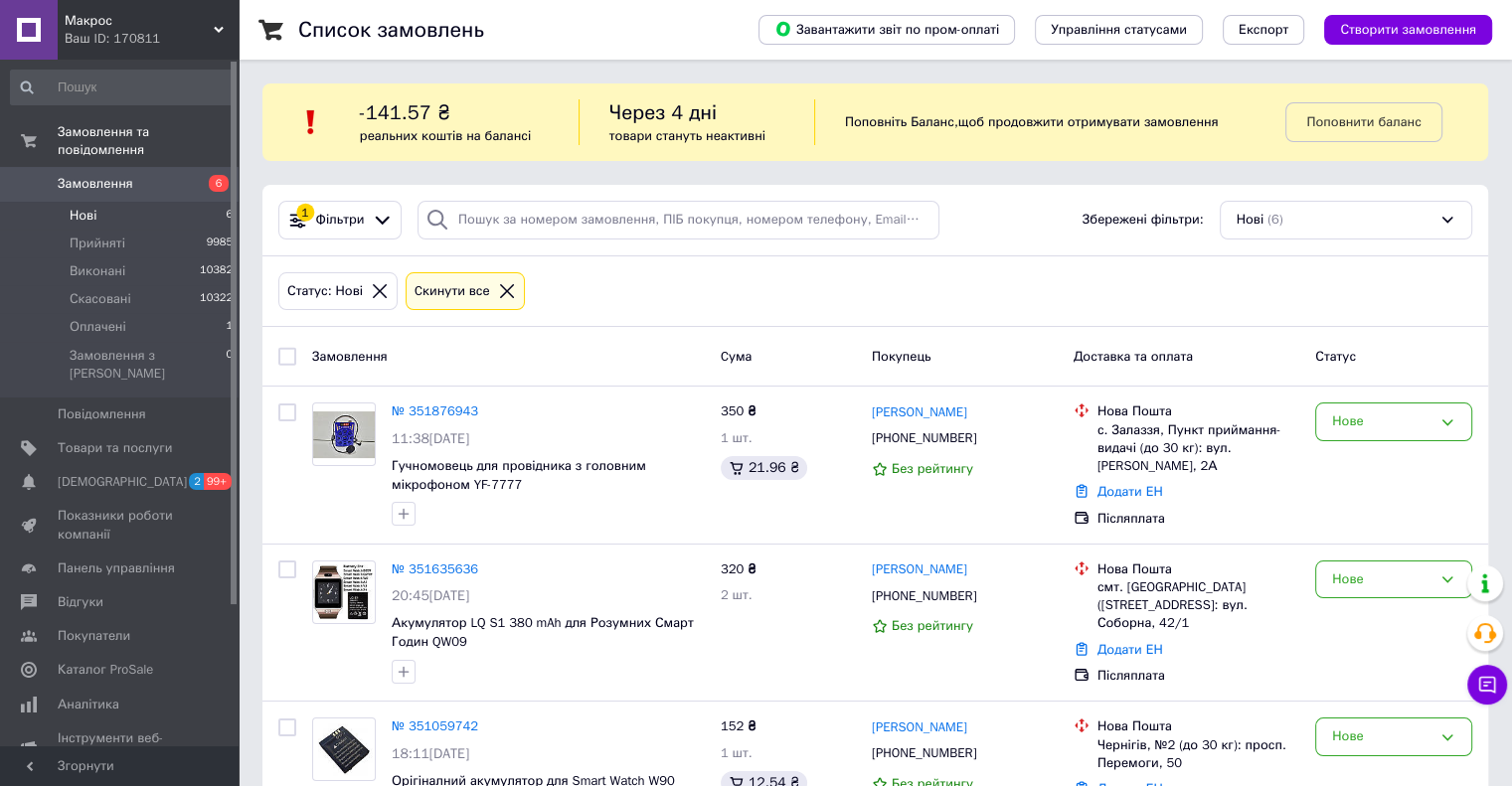 click 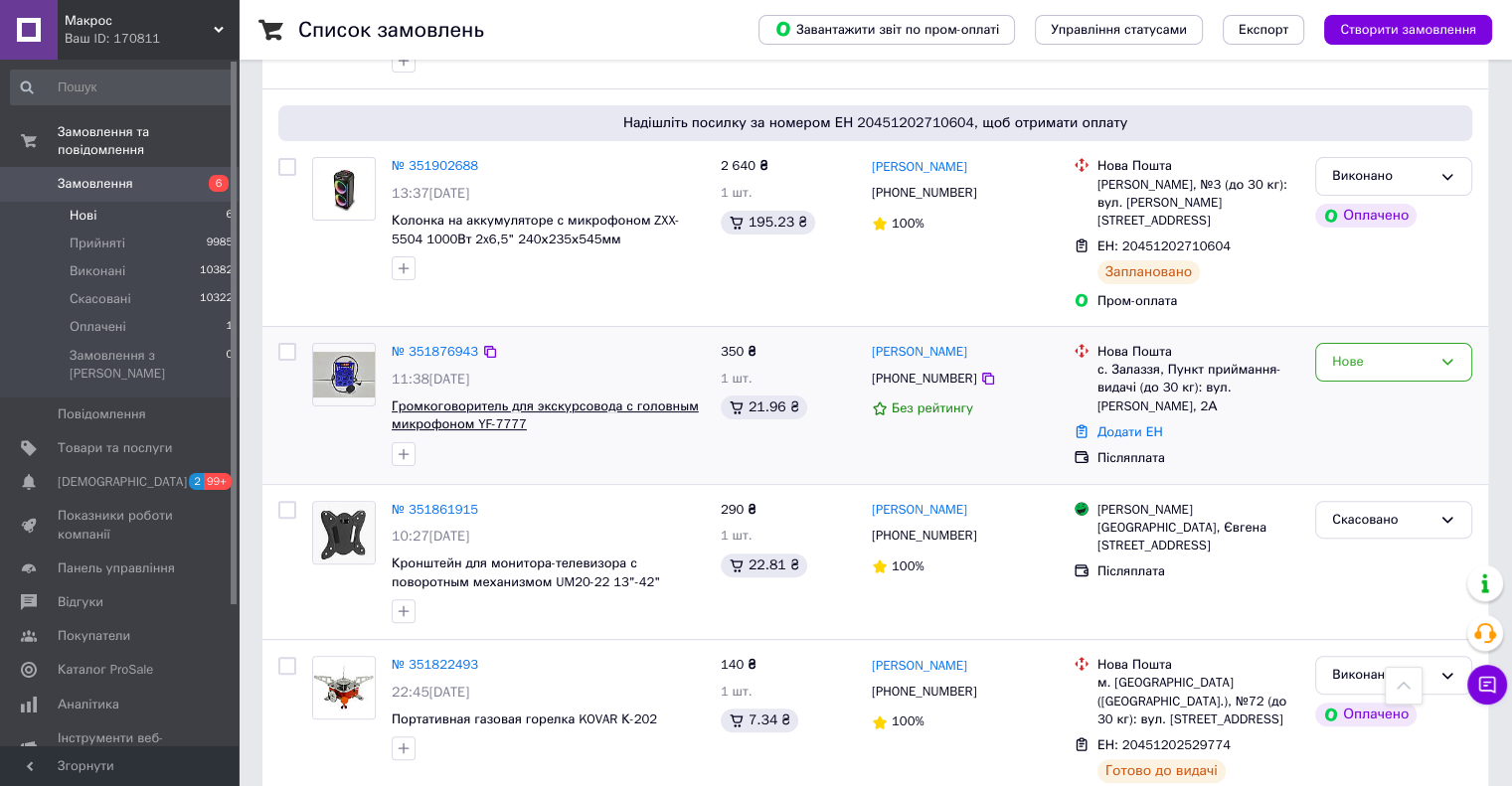 scroll, scrollTop: 497, scrollLeft: 0, axis: vertical 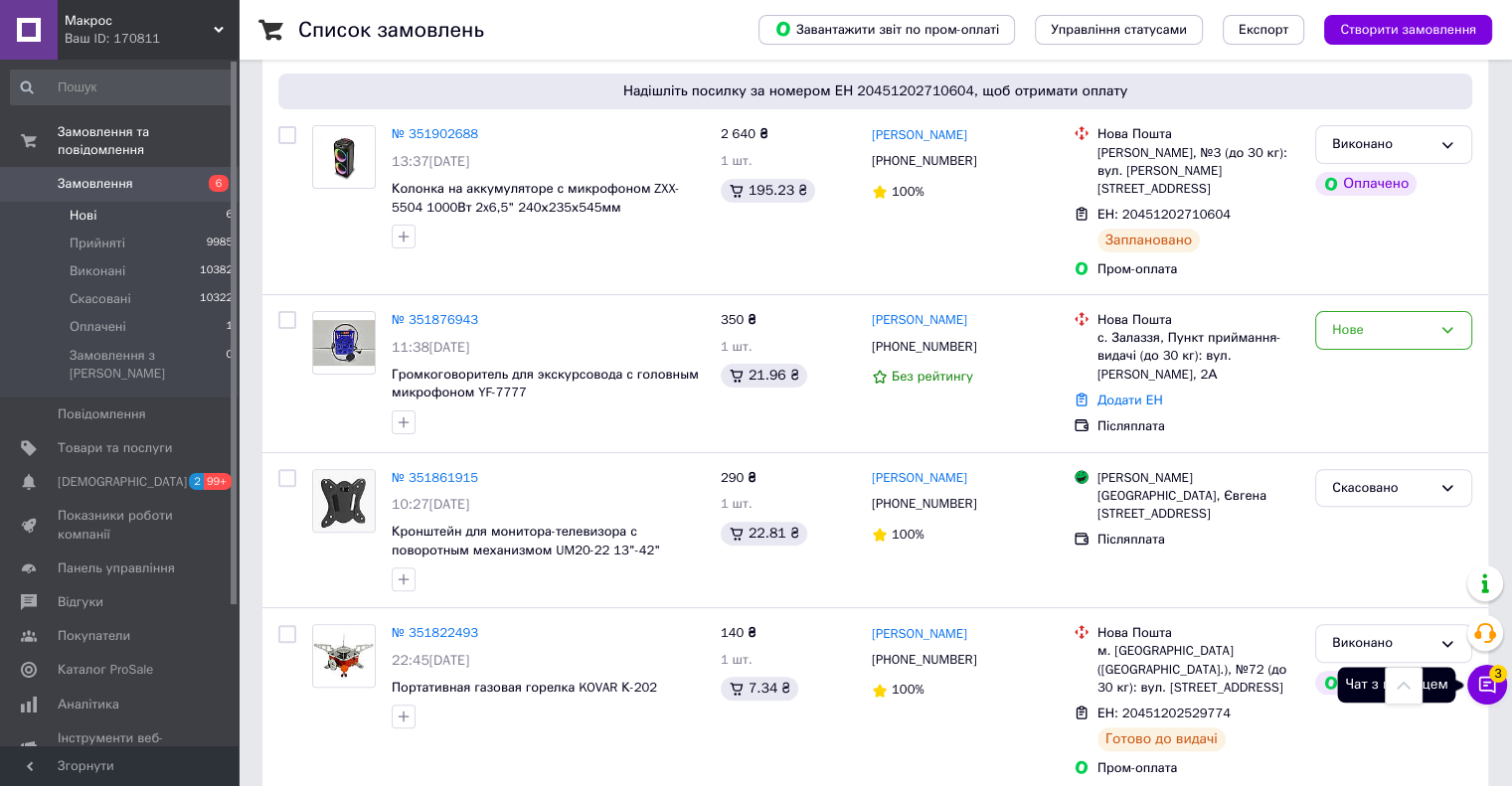 click on "Чат з покупцем 3" at bounding box center [1487, 685] 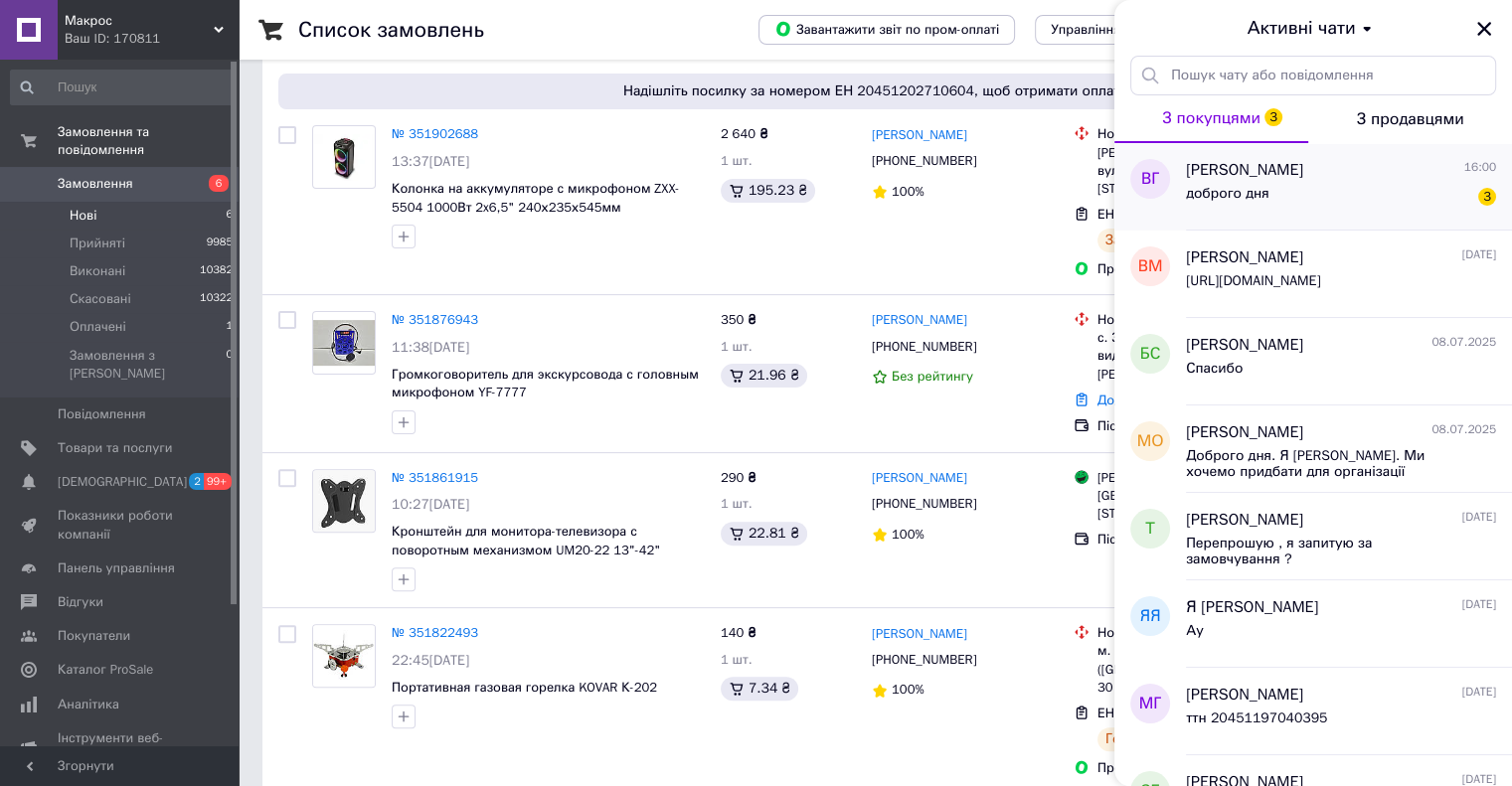 click on "доброго дня 3" at bounding box center (1341, 198) 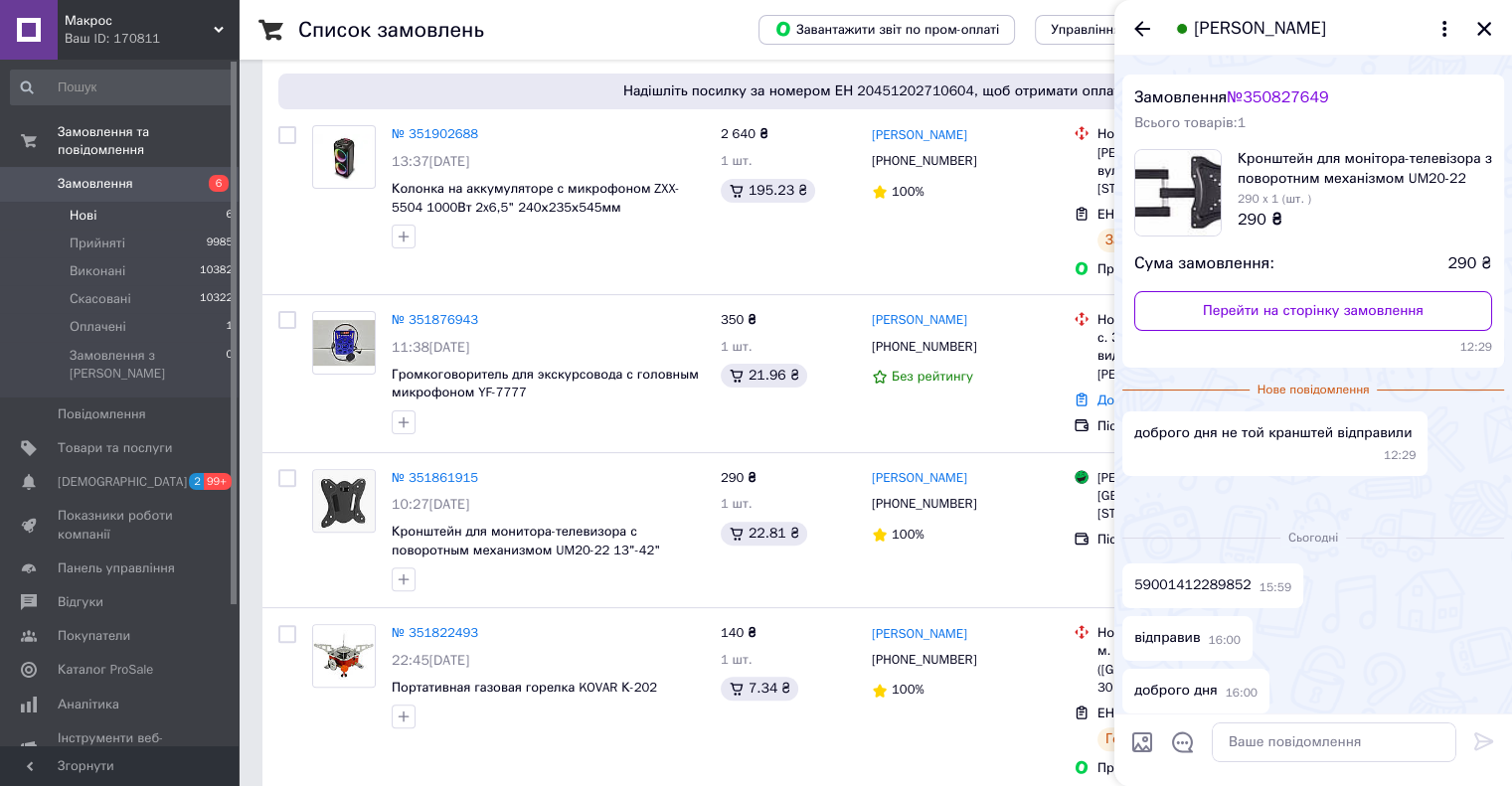 scroll, scrollTop: 0, scrollLeft: 0, axis: both 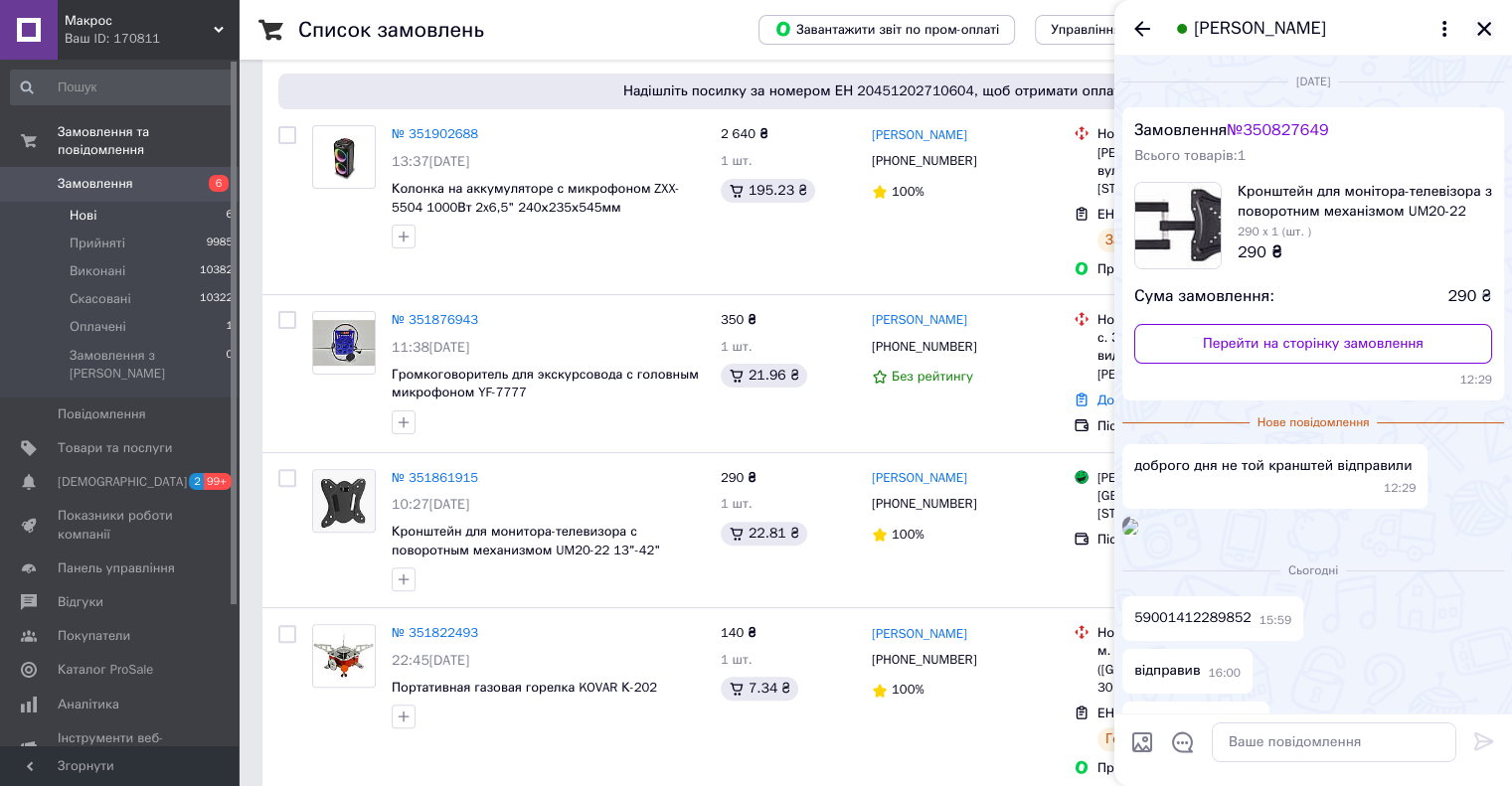 click 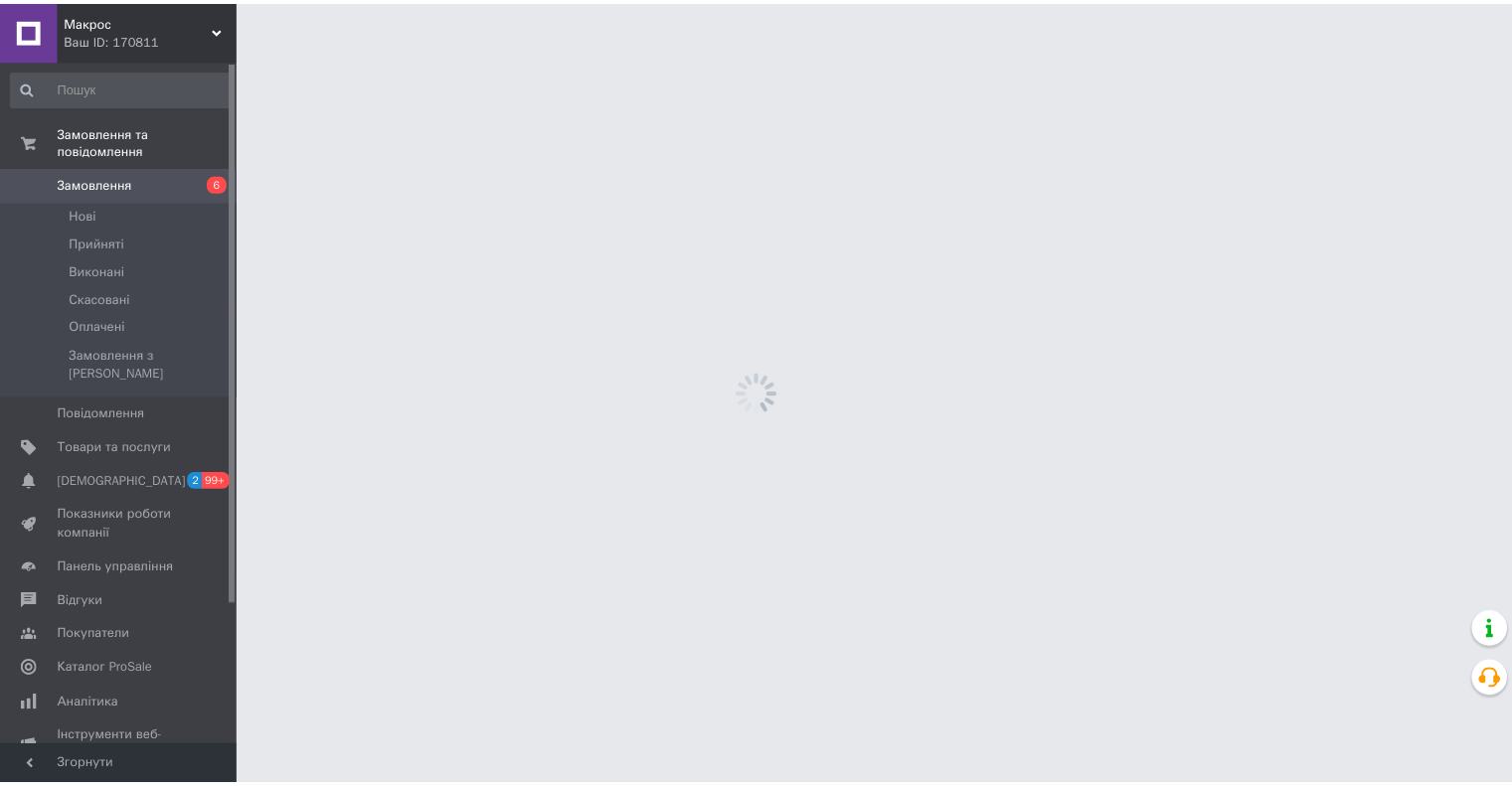 scroll, scrollTop: 0, scrollLeft: 0, axis: both 